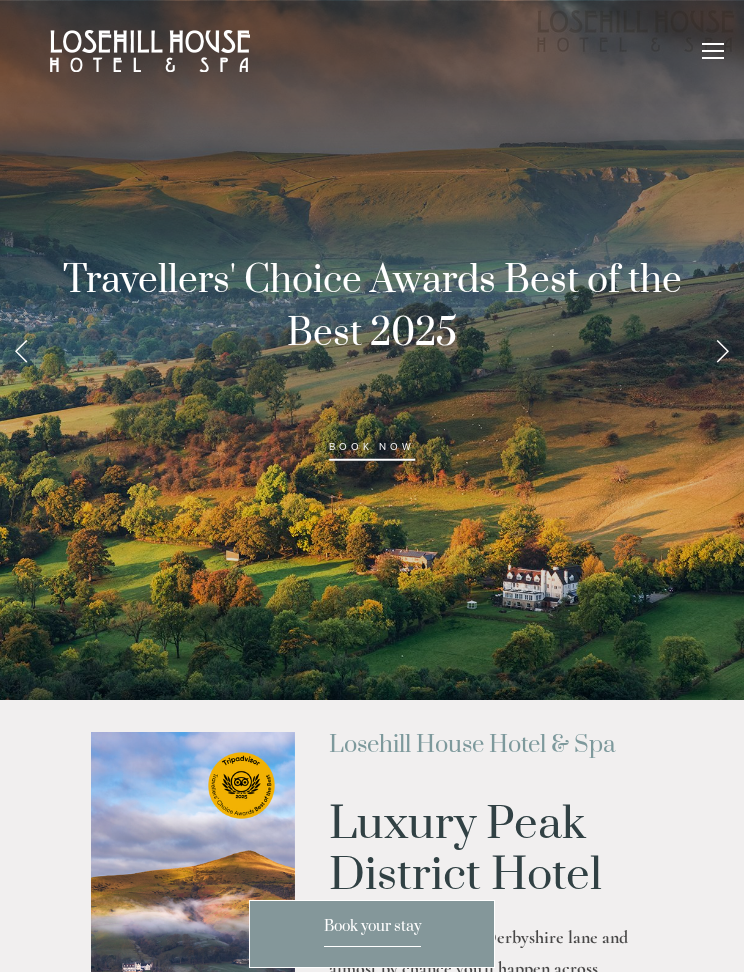 scroll, scrollTop: 0, scrollLeft: 0, axis: both 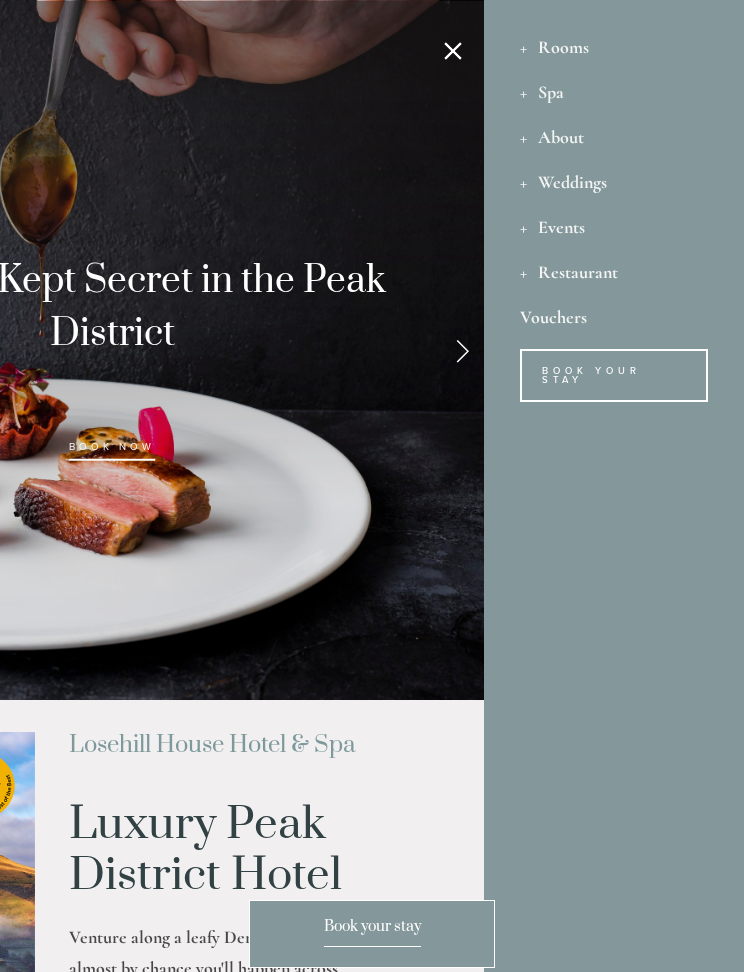click on "Rooms" at bounding box center [614, 46] 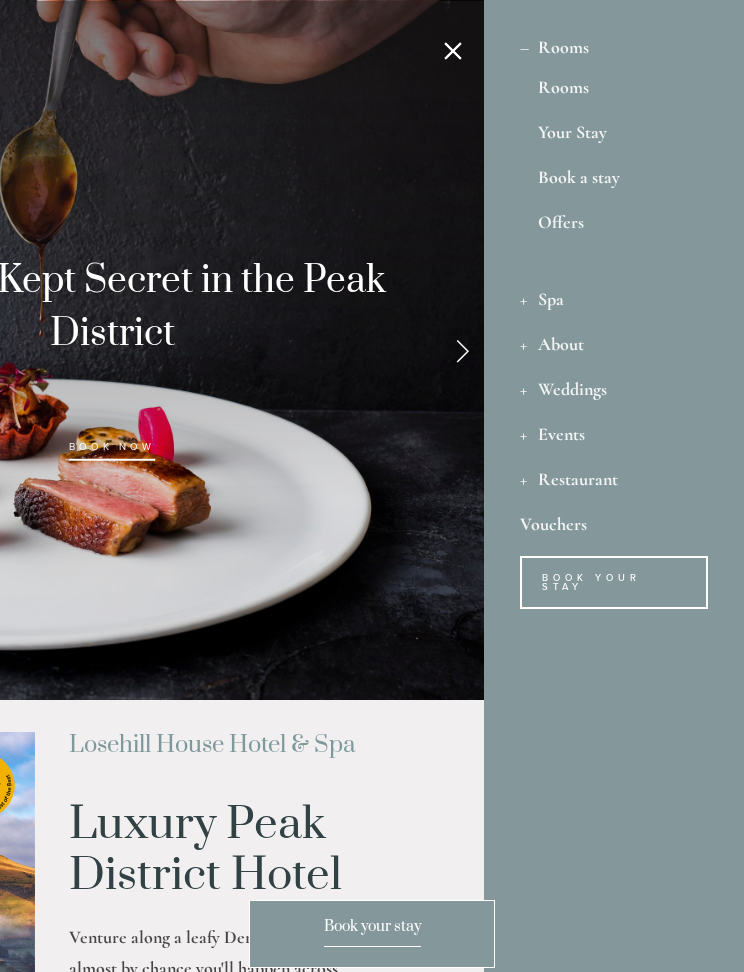click on "Rooms" at bounding box center (614, 91) 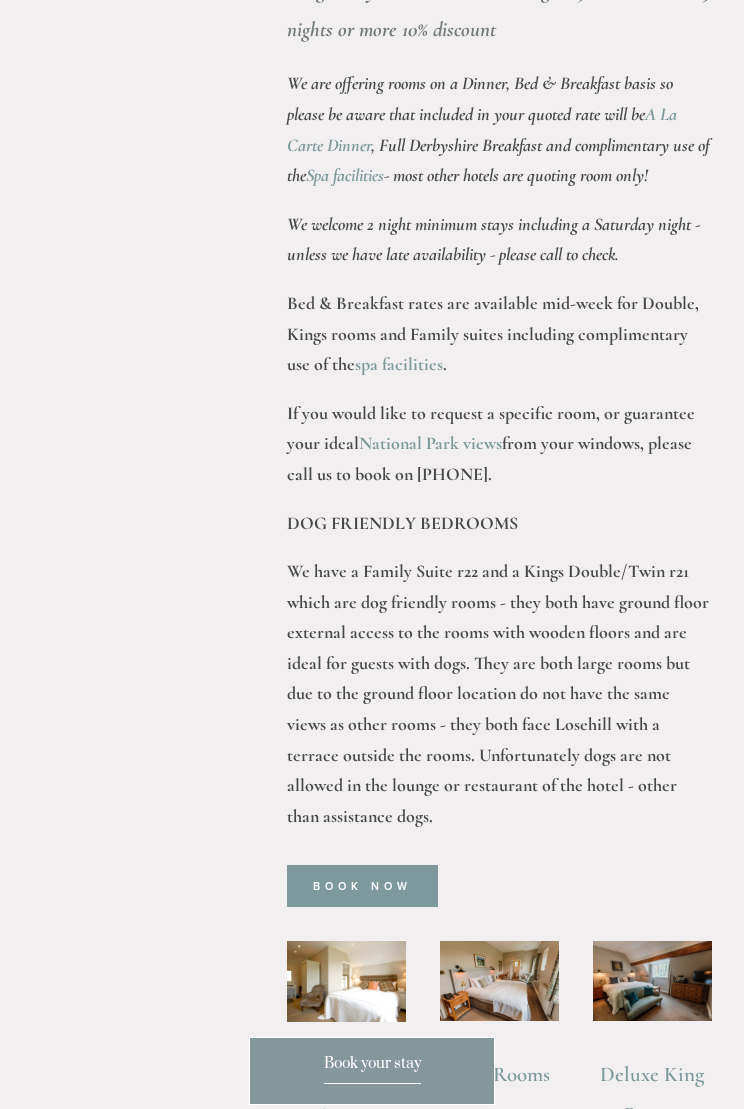 scroll, scrollTop: 1021, scrollLeft: 0, axis: vertical 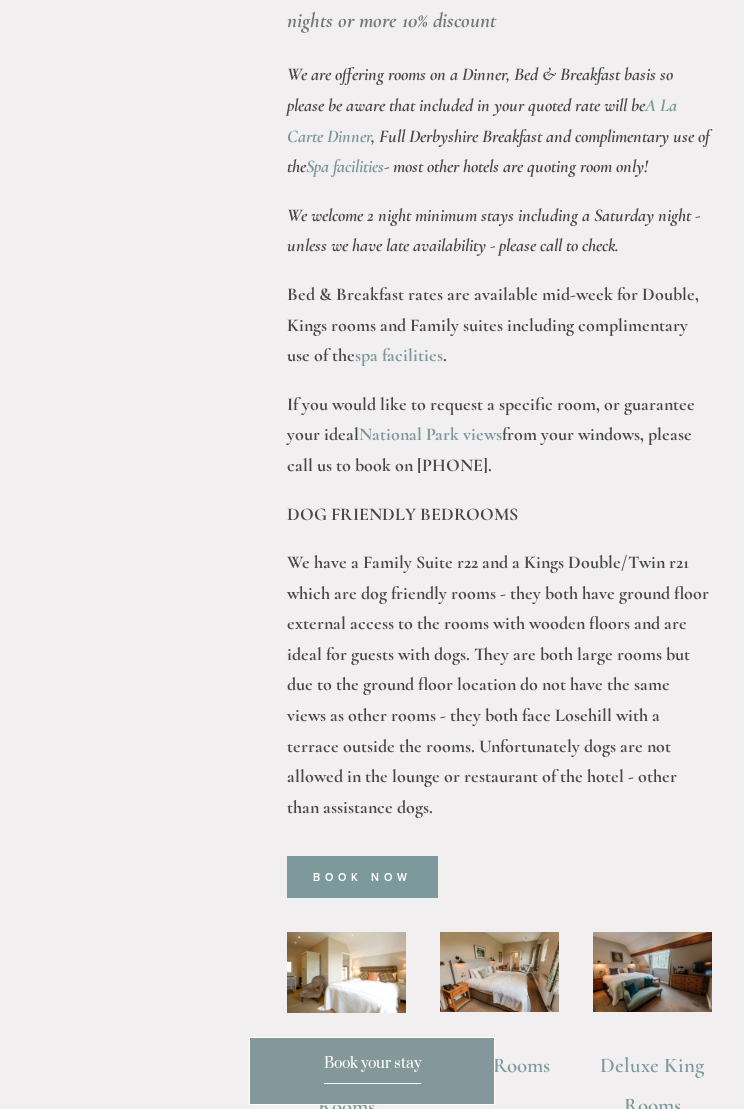 click on "If you would like to request a specific room, or guarantee your ideal  National Park views  from your windows, please call us to book on 01433 621 219." at bounding box center (499, 435) 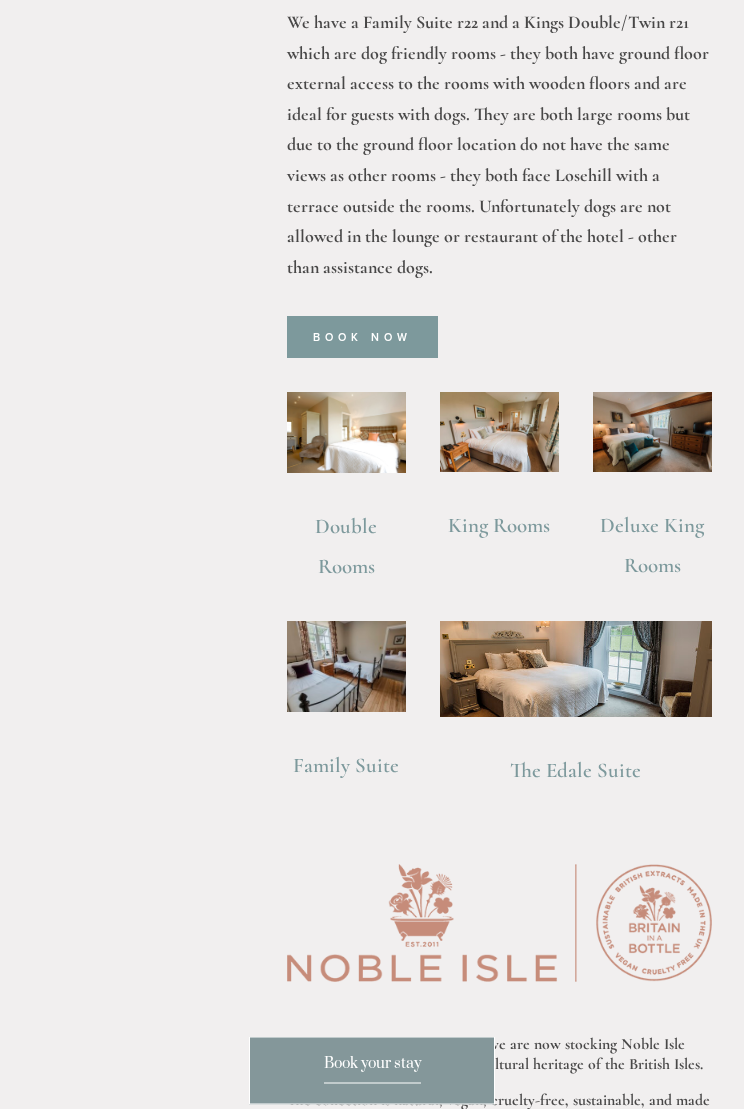 scroll, scrollTop: 1562, scrollLeft: 0, axis: vertical 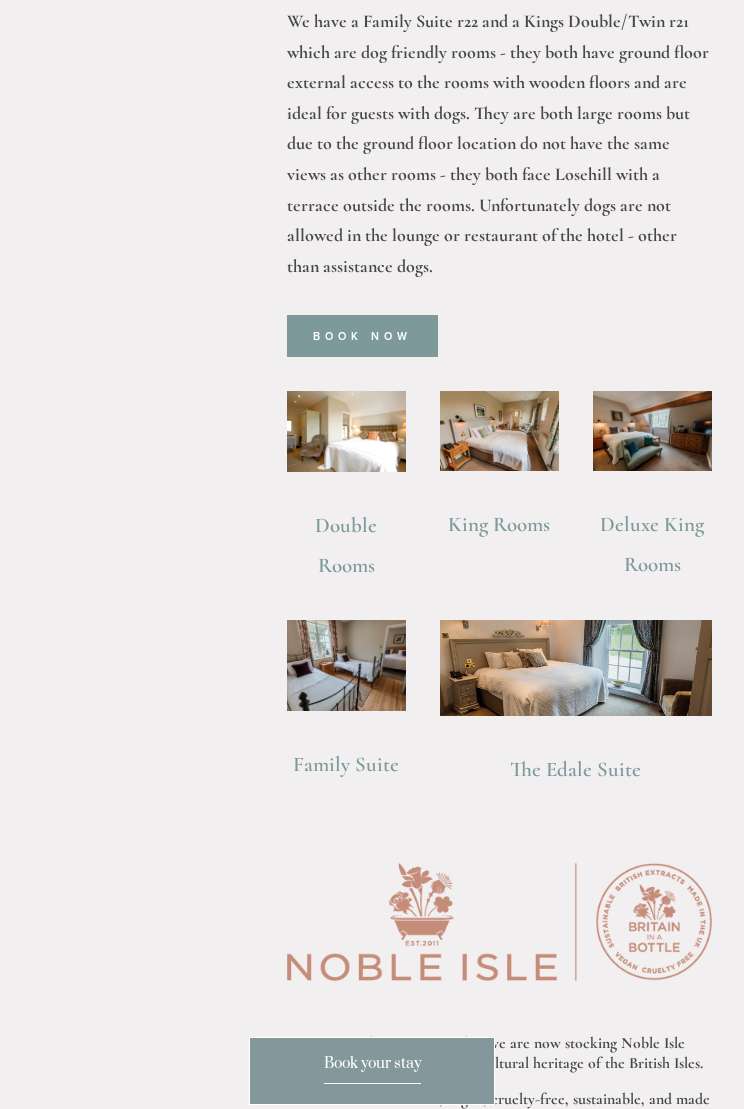 click on "Double Rooms" at bounding box center [348, 545] 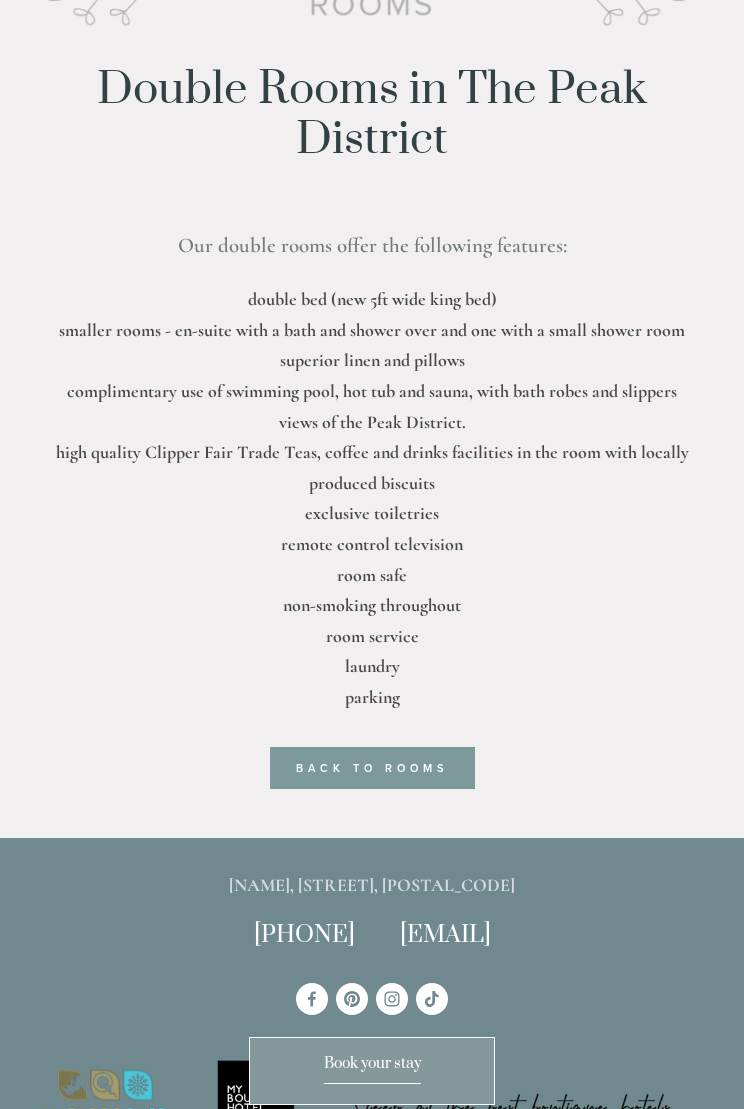 scroll, scrollTop: 751, scrollLeft: 0, axis: vertical 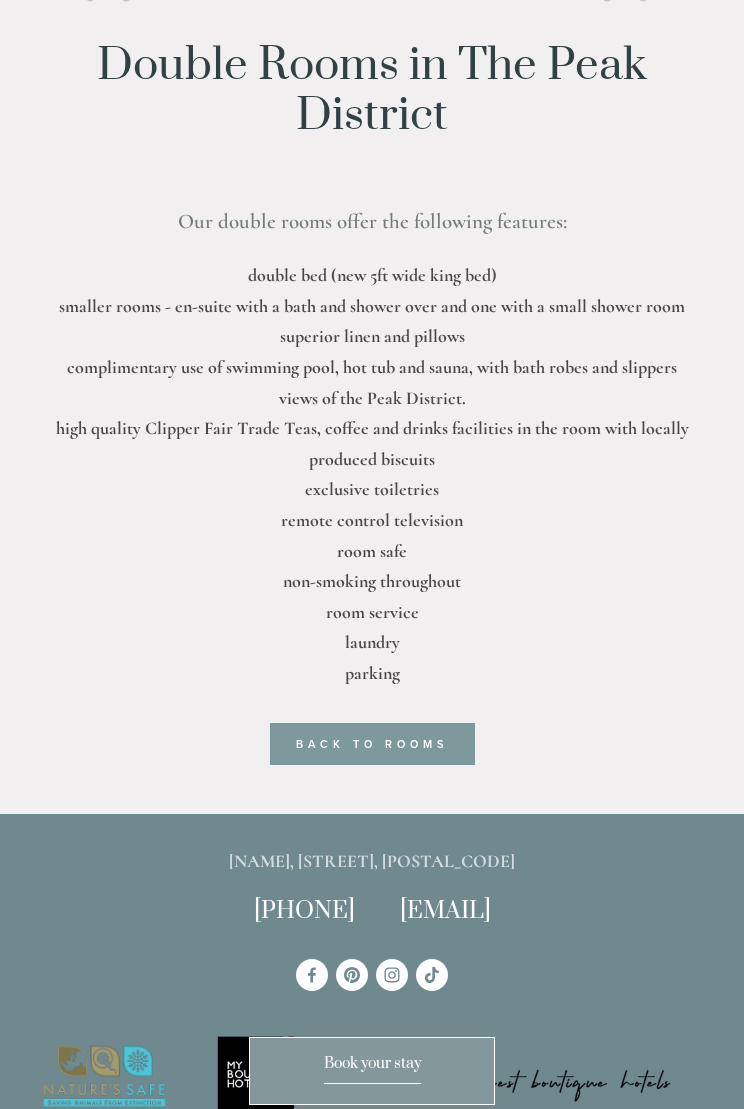 click on "back to rooms" at bounding box center [372, 744] 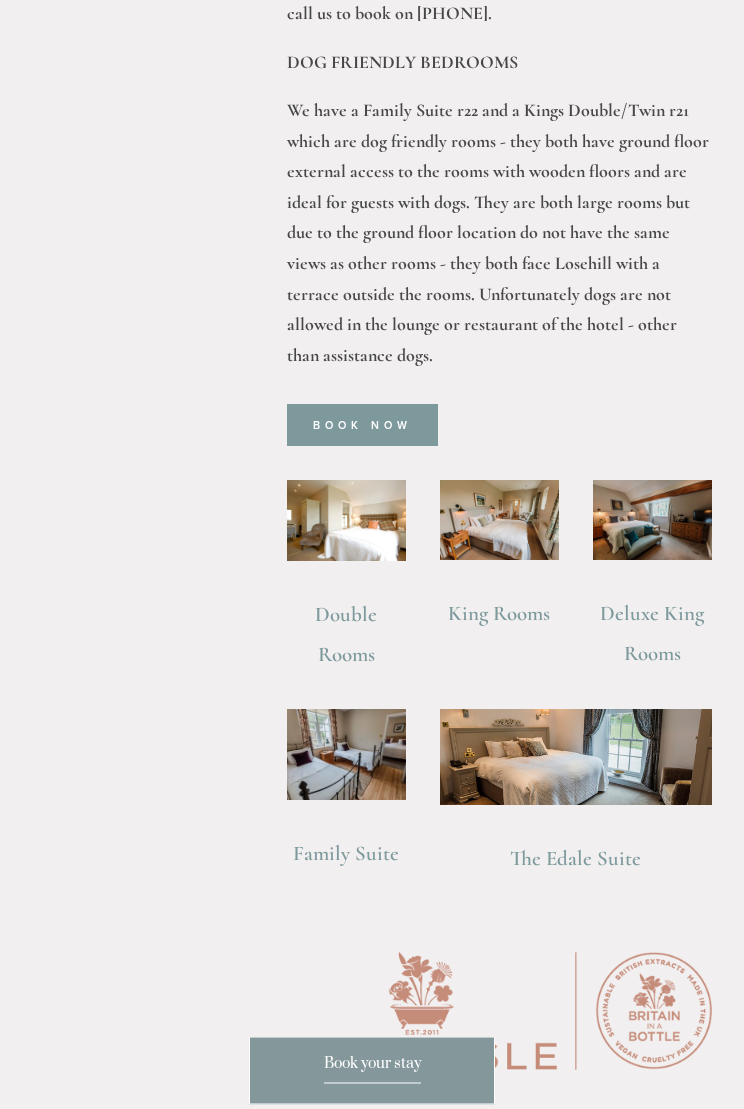 scroll, scrollTop: 1473, scrollLeft: 0, axis: vertical 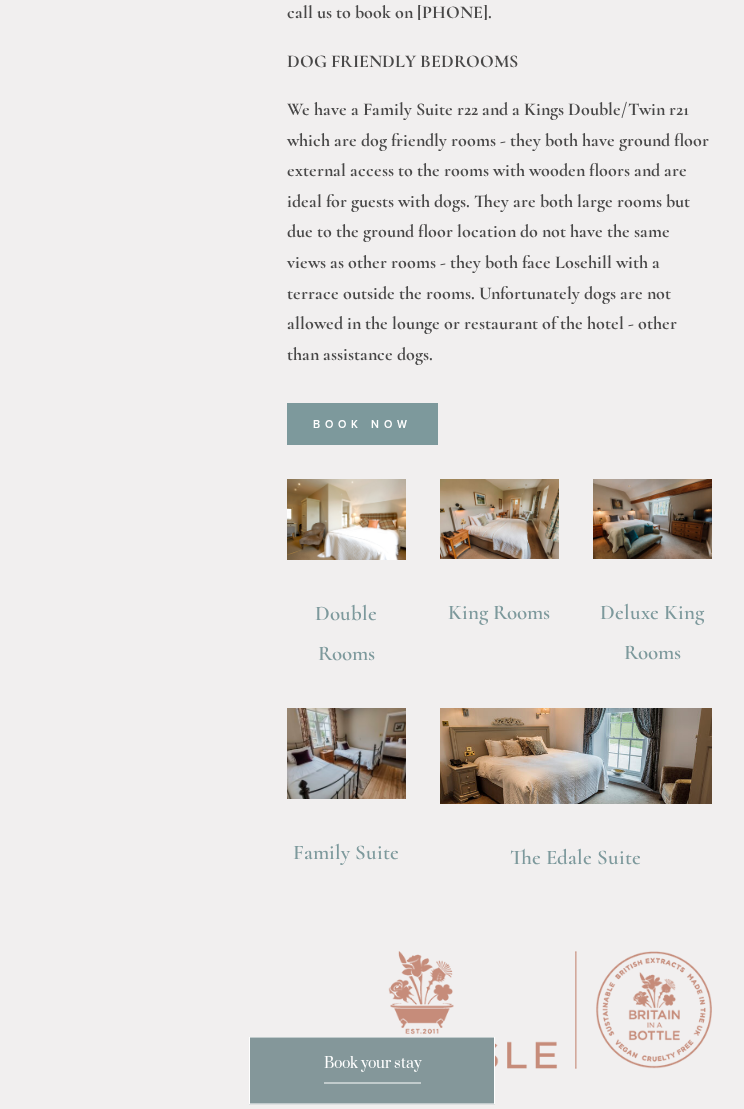 click on "King Rooms" at bounding box center [499, 613] 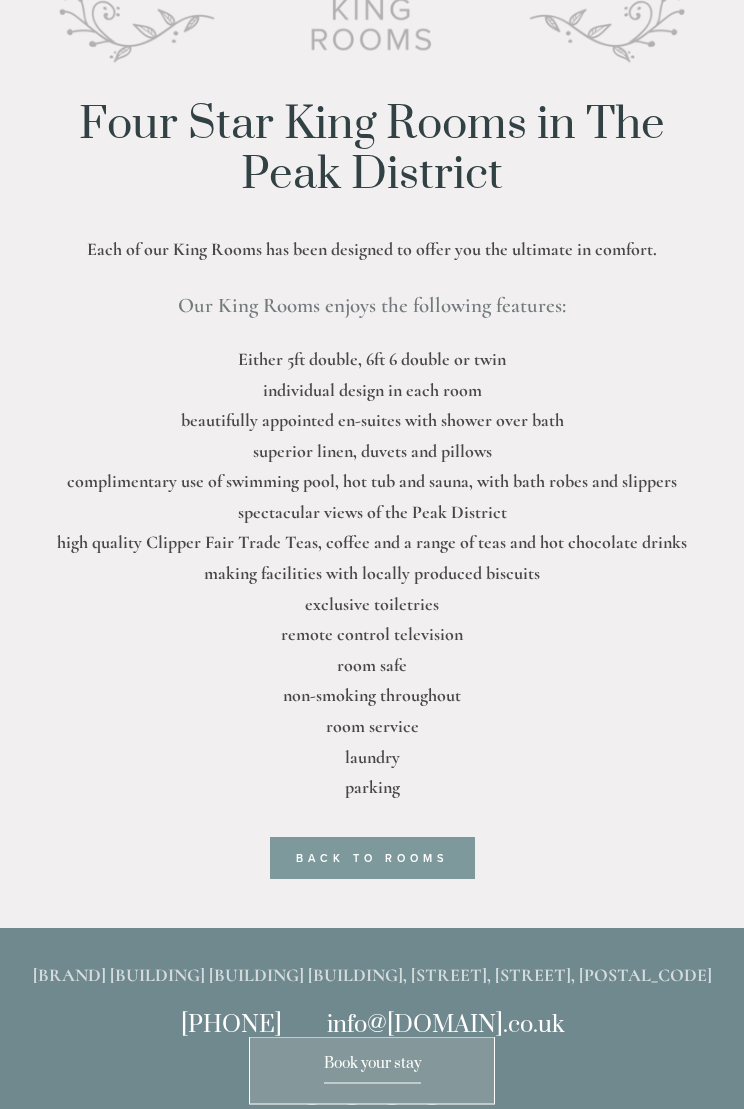 scroll, scrollTop: 692, scrollLeft: 0, axis: vertical 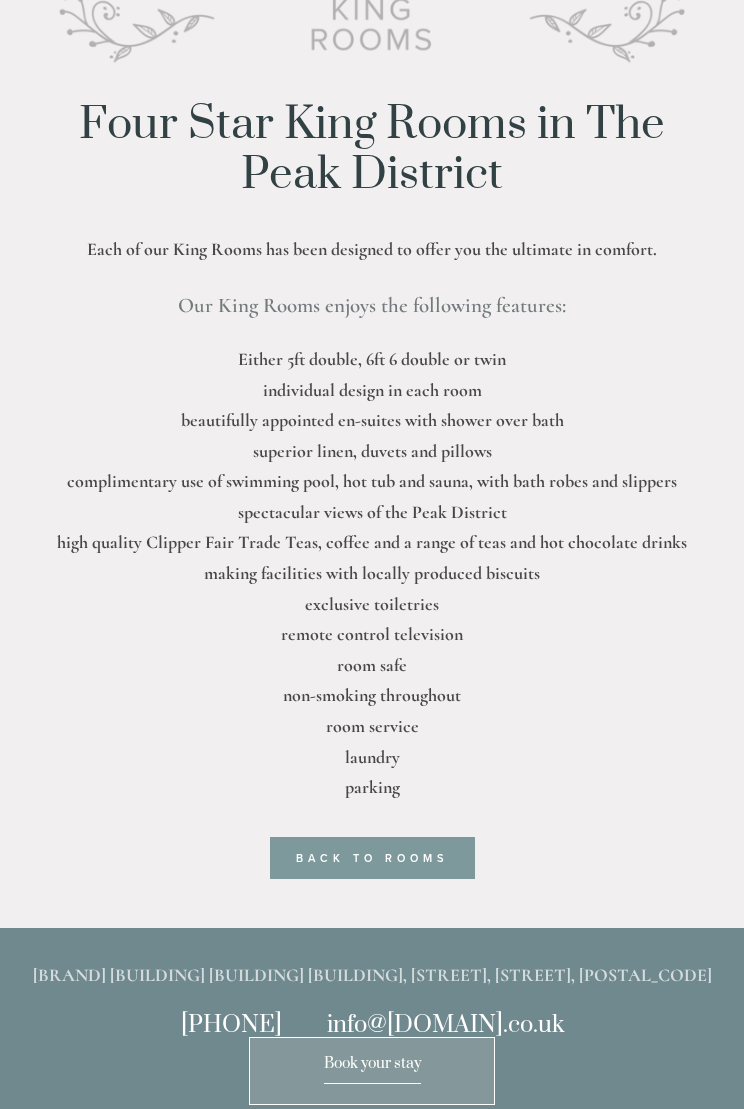 click on "Back to rooms" at bounding box center (372, 858) 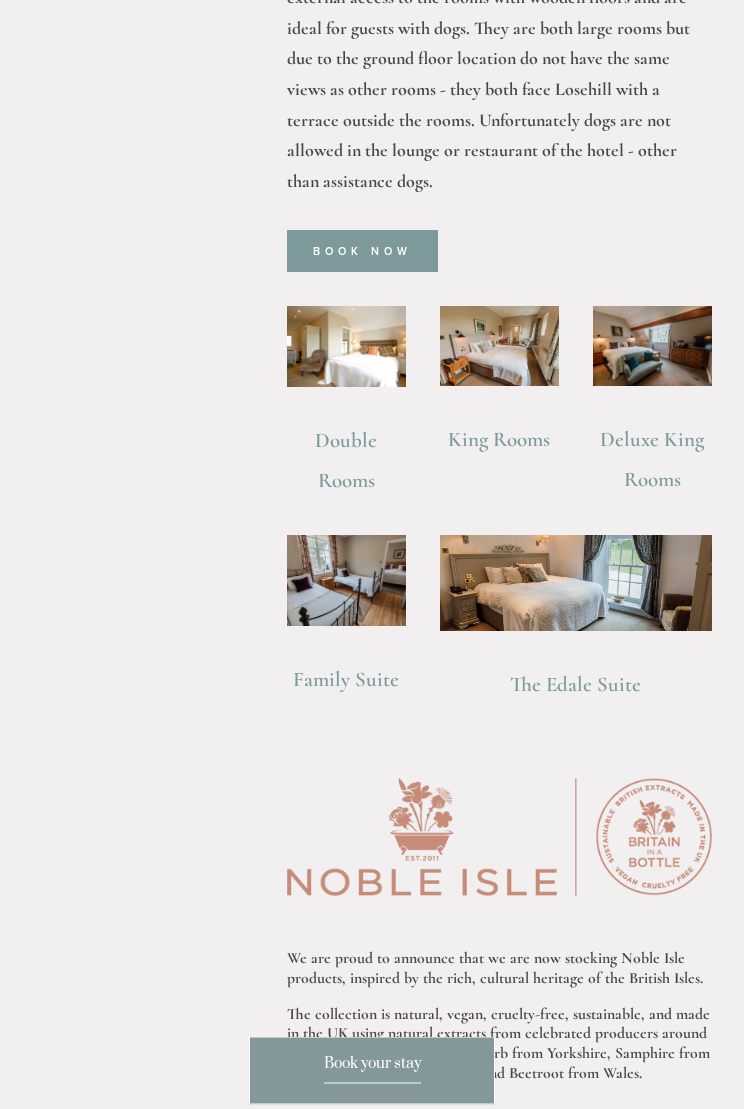 scroll, scrollTop: 1649, scrollLeft: 0, axis: vertical 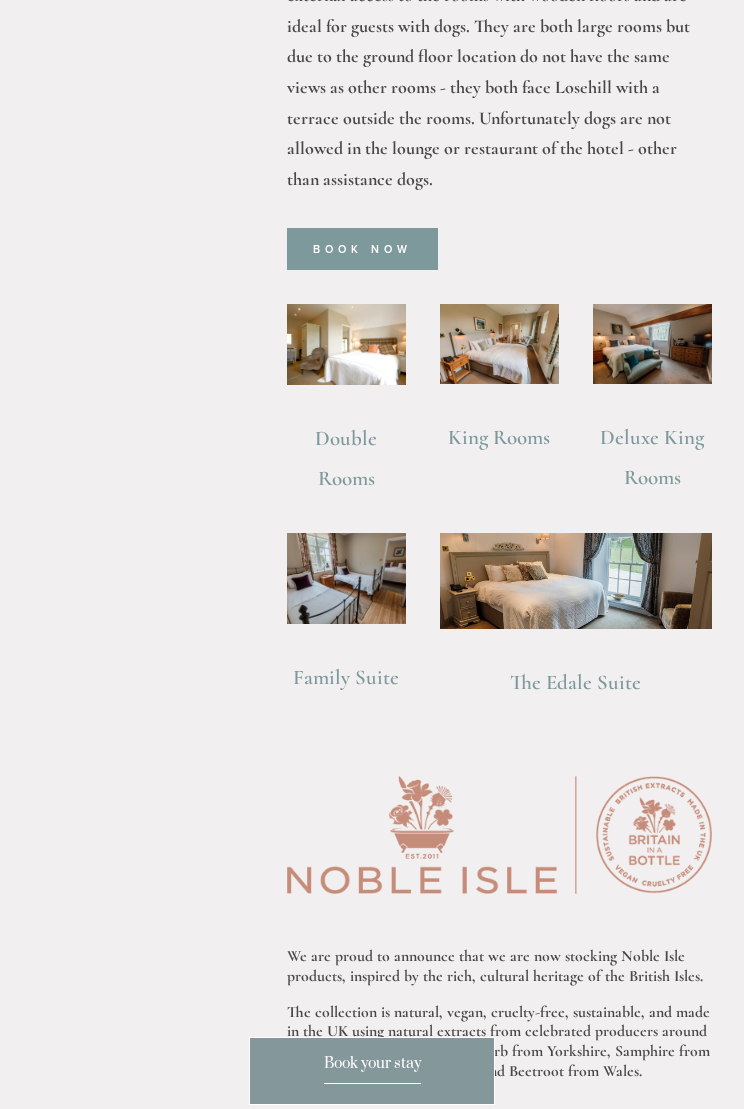 click on "Deluxe King Rooms" at bounding box center [654, 457] 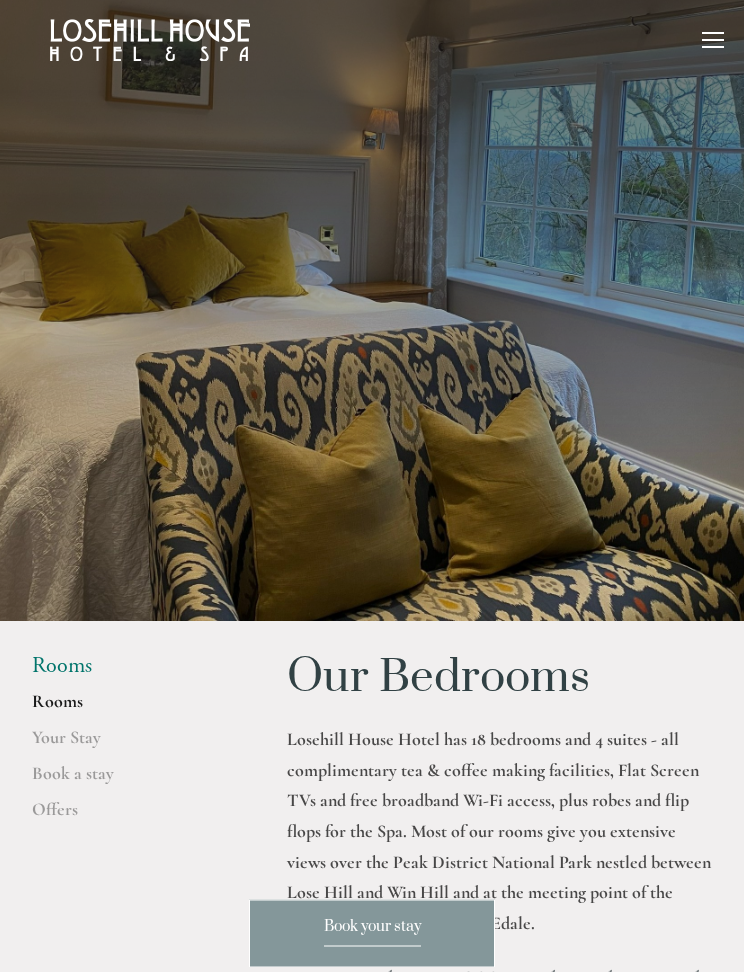 scroll, scrollTop: 0, scrollLeft: 0, axis: both 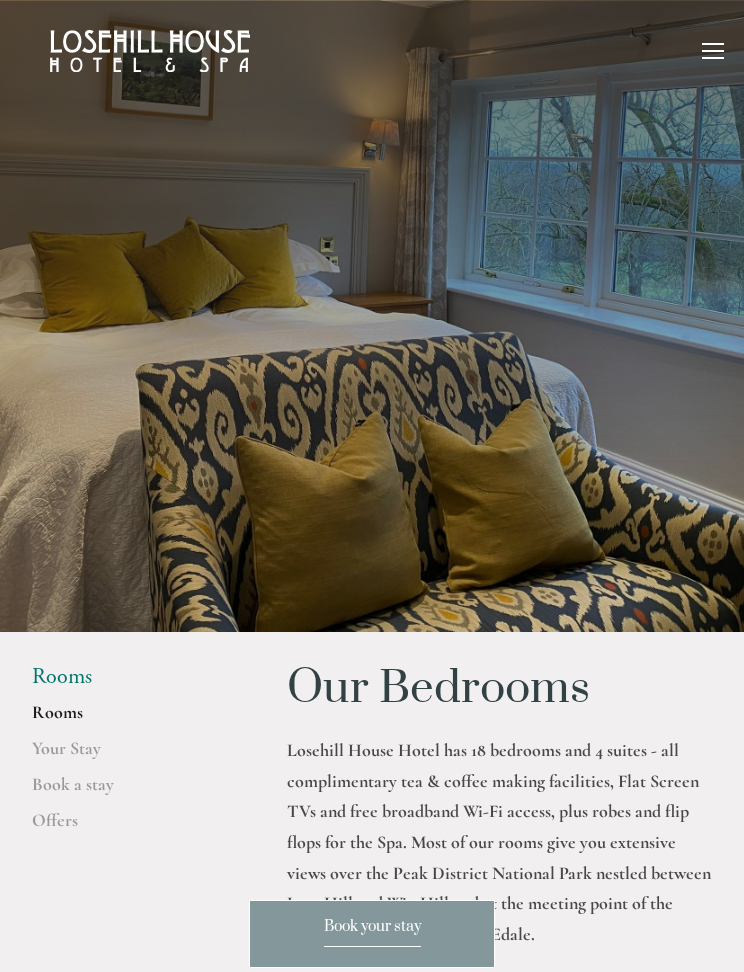 click on "Rooms
Rooms
Your Stay
Book a stay
Offers
Spa" at bounding box center [372, 51] 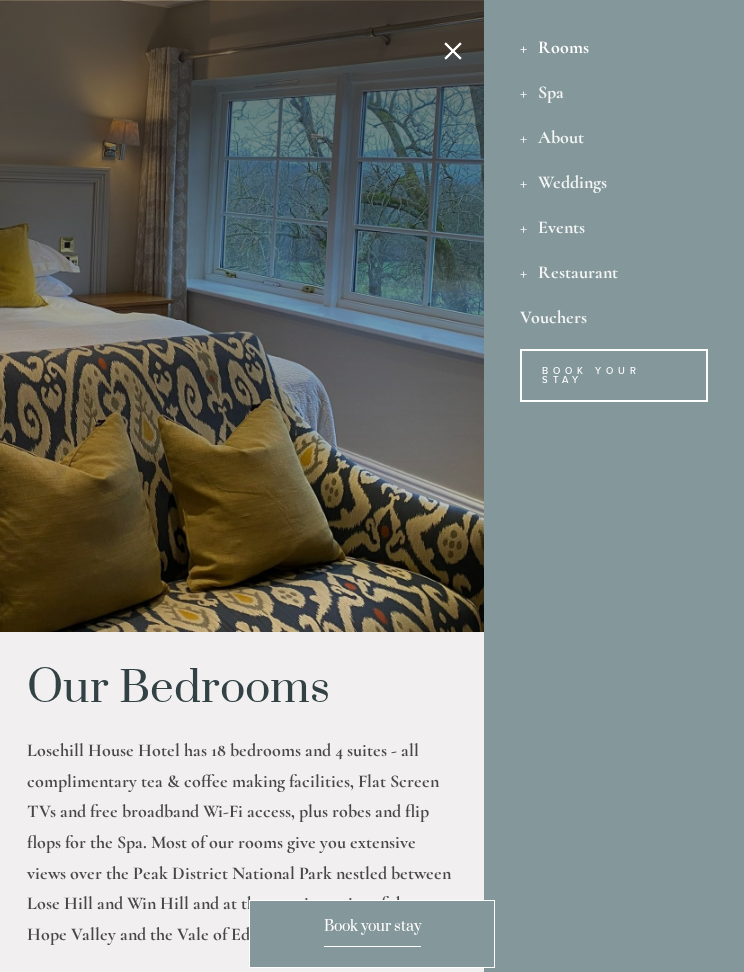 click on "Restaurant" at bounding box center [614, 271] 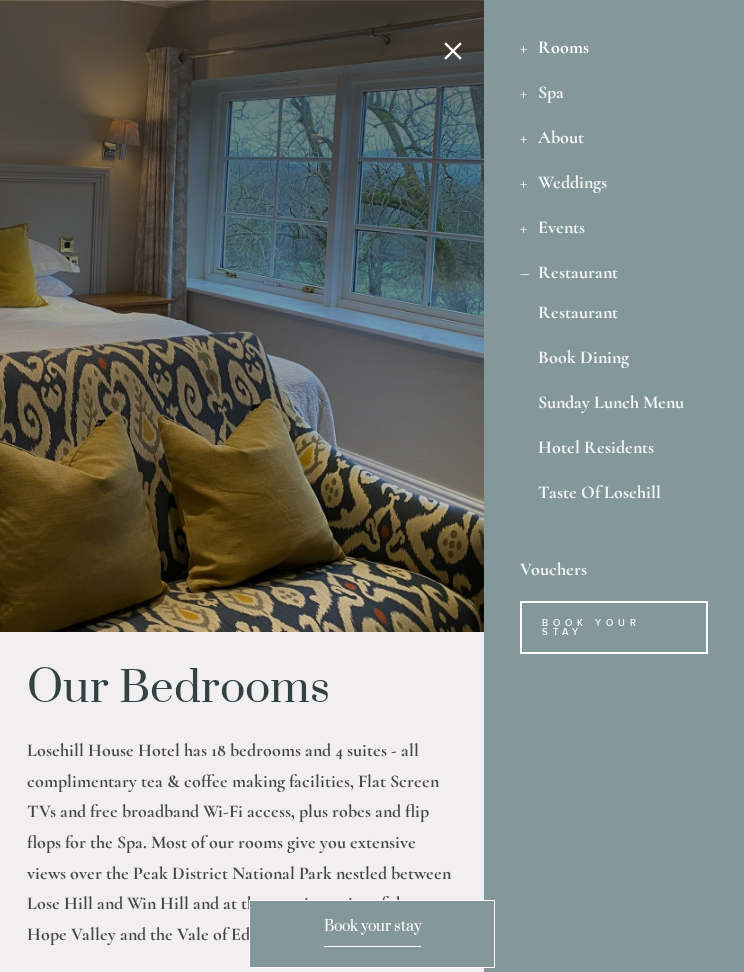click on "Restaurant" at bounding box center (614, 316) 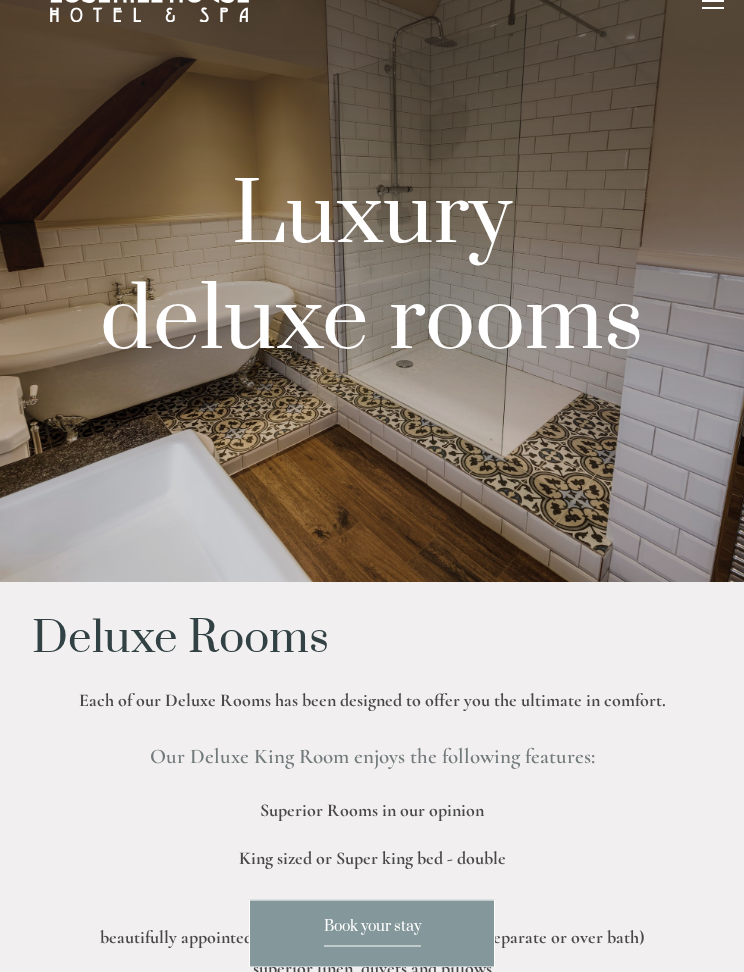 scroll, scrollTop: 46, scrollLeft: 0, axis: vertical 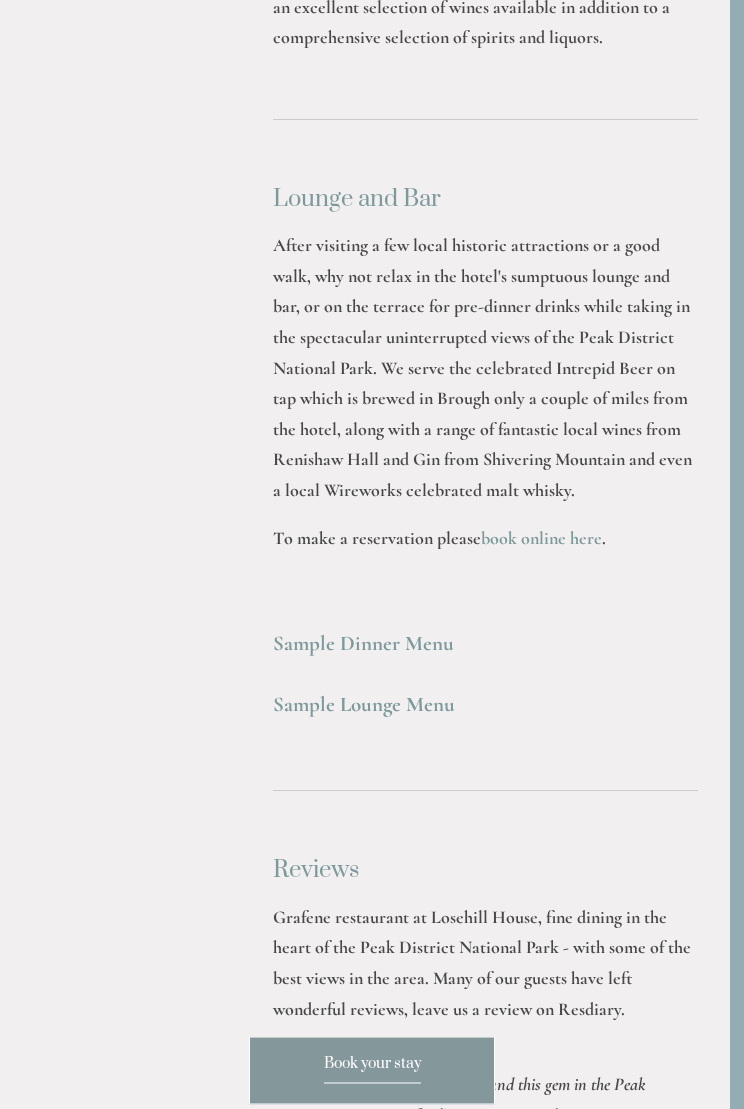 click on "Sample Dinner Menu" at bounding box center [485, 645] 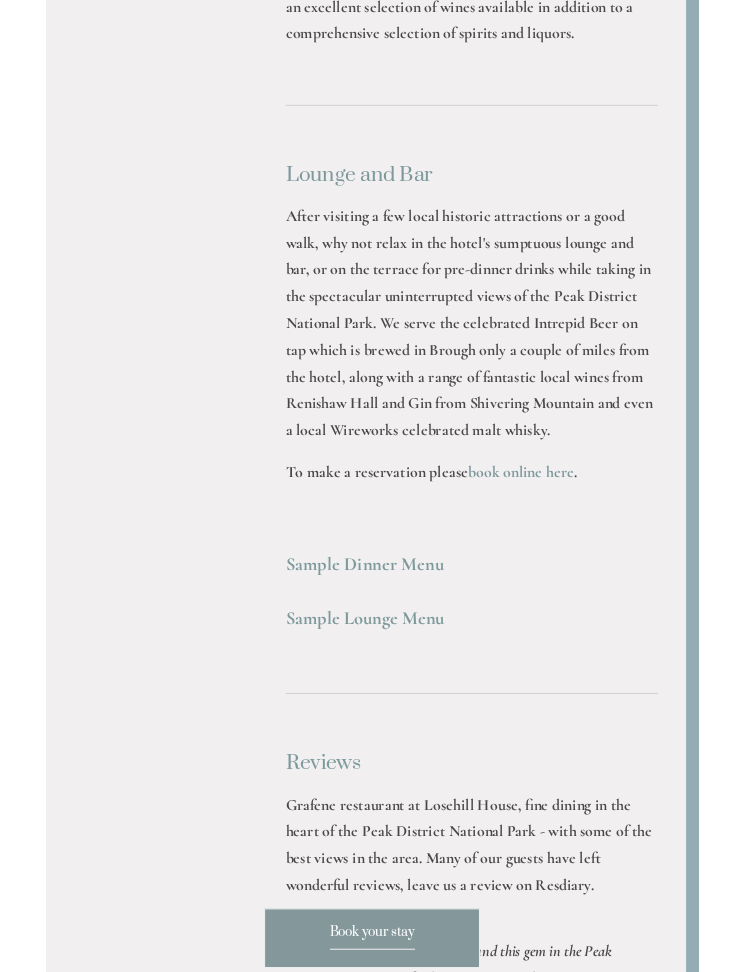 scroll, scrollTop: 6835, scrollLeft: 14, axis: both 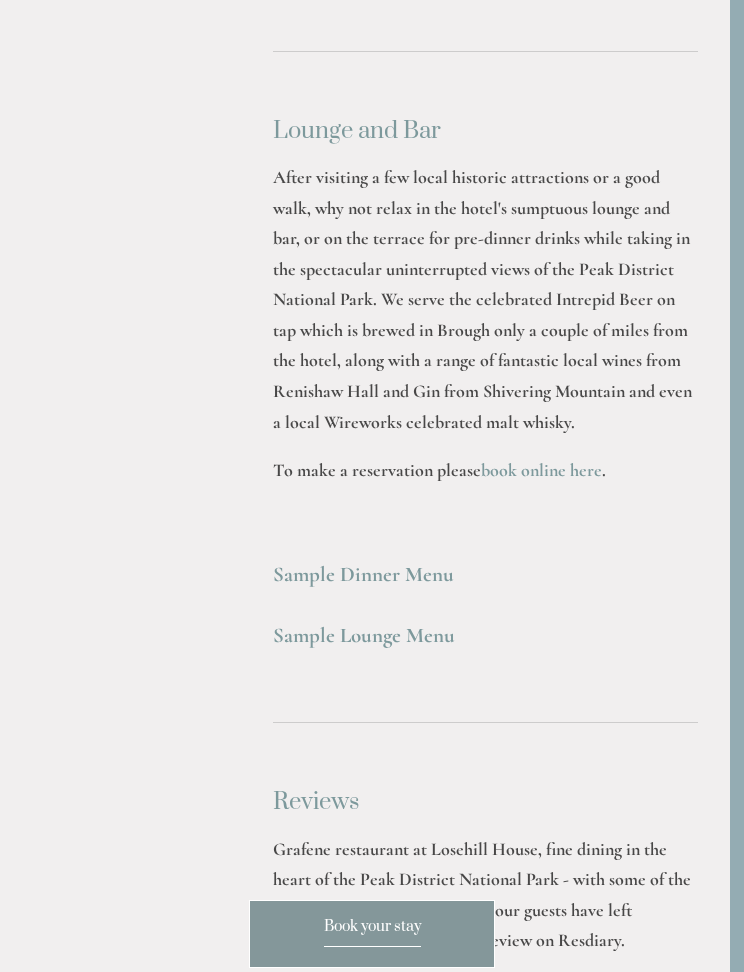 click on "Sample Lounge Menu" at bounding box center [364, 635] 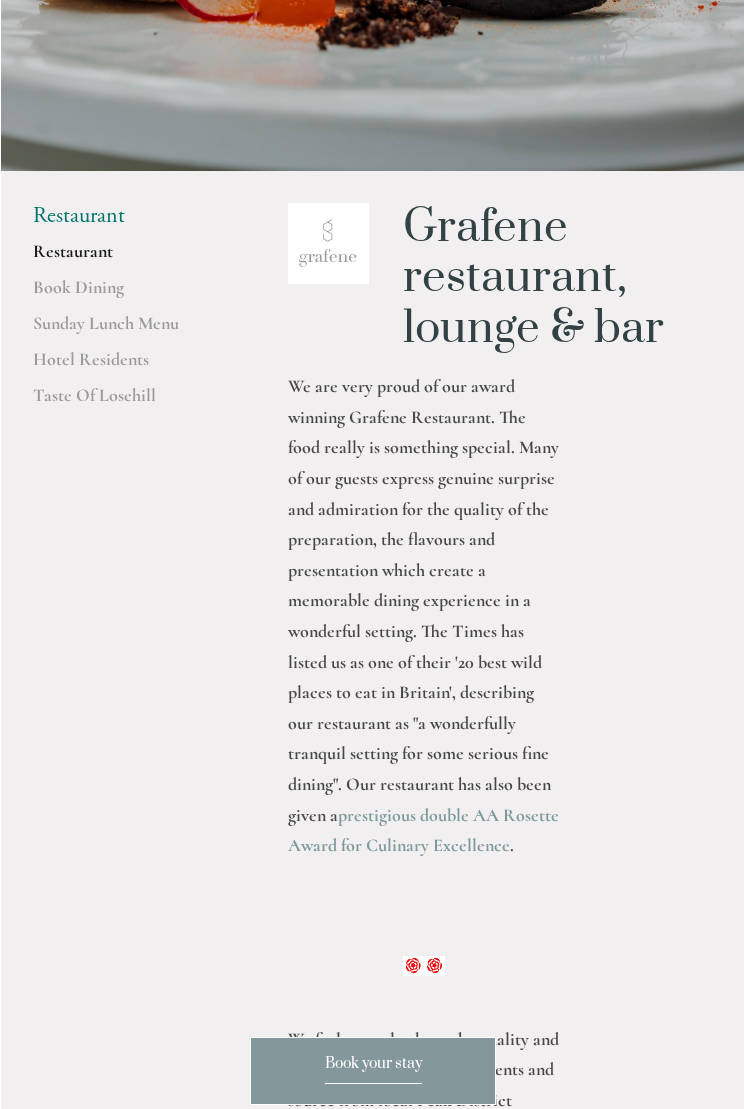 scroll, scrollTop: 472, scrollLeft: 0, axis: vertical 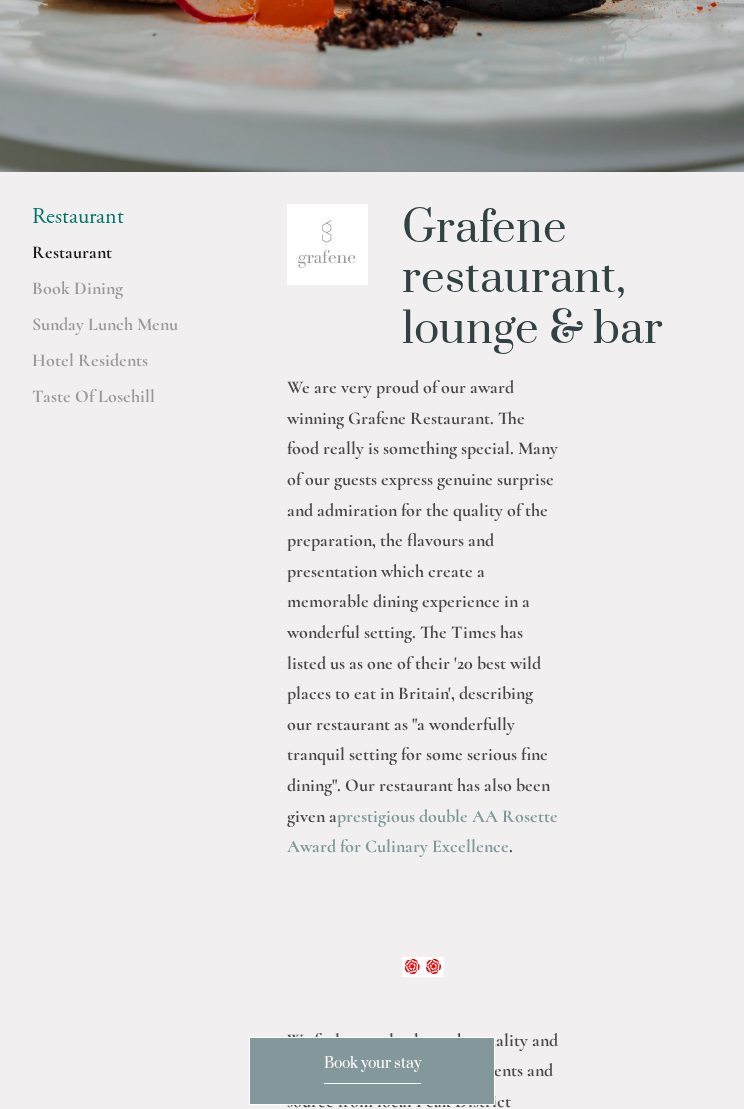 click on "Sunday Lunch Menu" at bounding box center [127, 331] 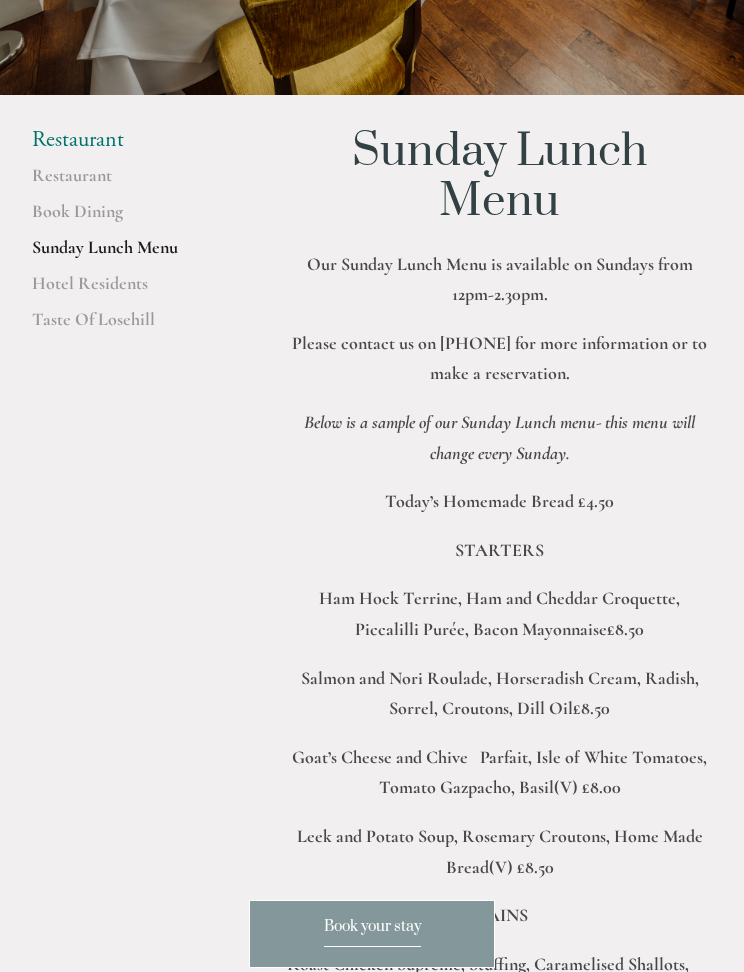 scroll, scrollTop: 536, scrollLeft: 0, axis: vertical 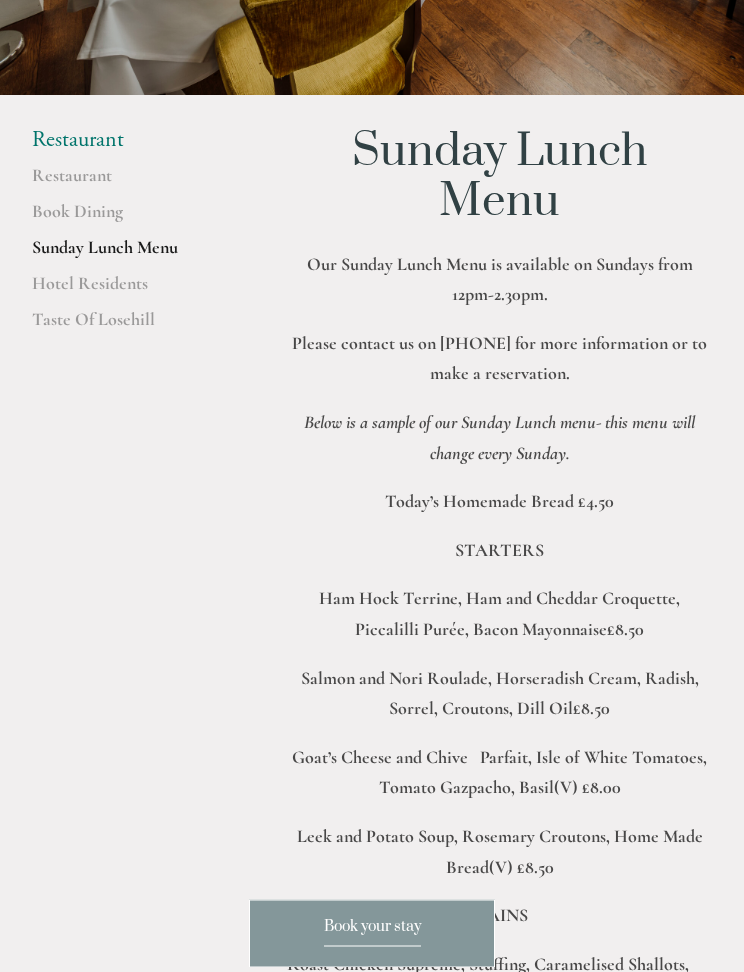 click on "Hotel Residents" at bounding box center (127, 291) 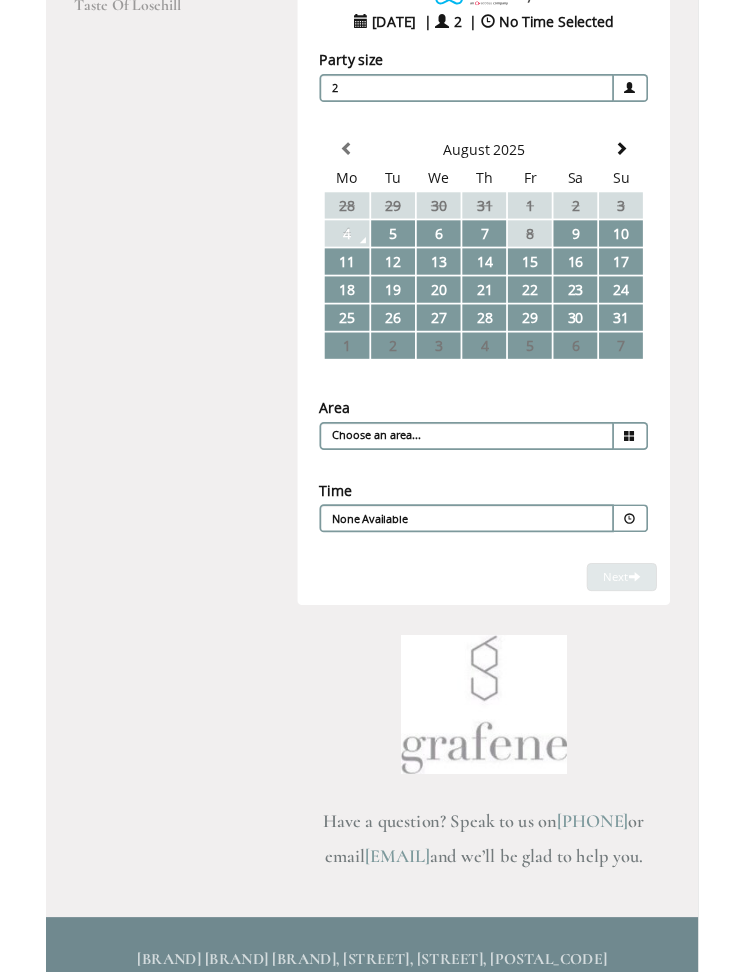 scroll, scrollTop: 0, scrollLeft: 0, axis: both 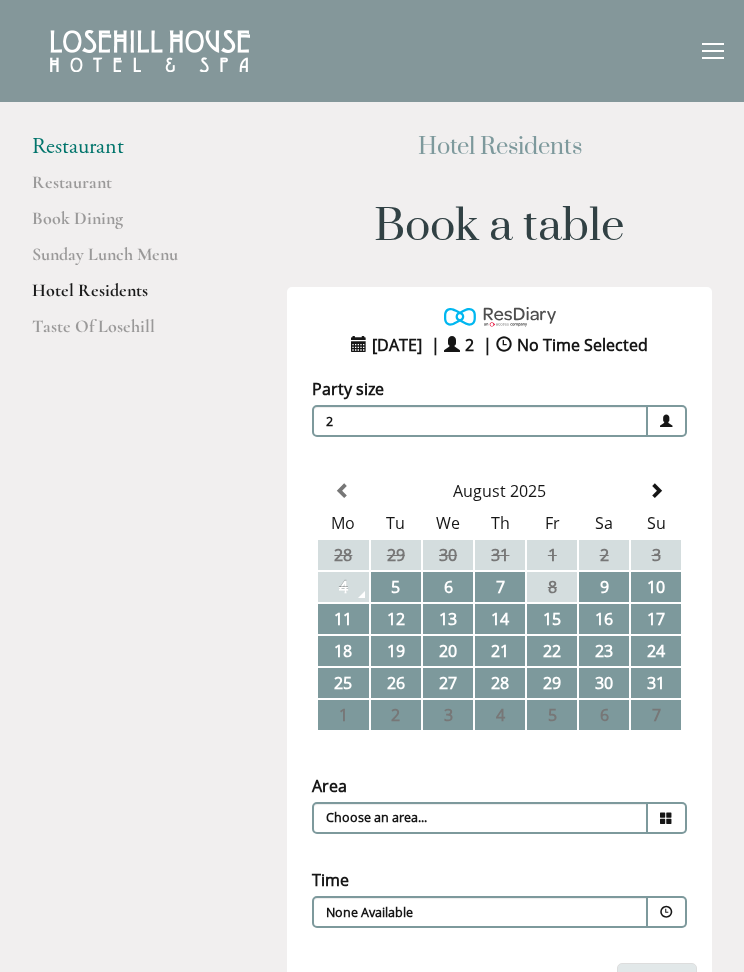 click on "Taste Of Losehill" at bounding box center [127, 333] 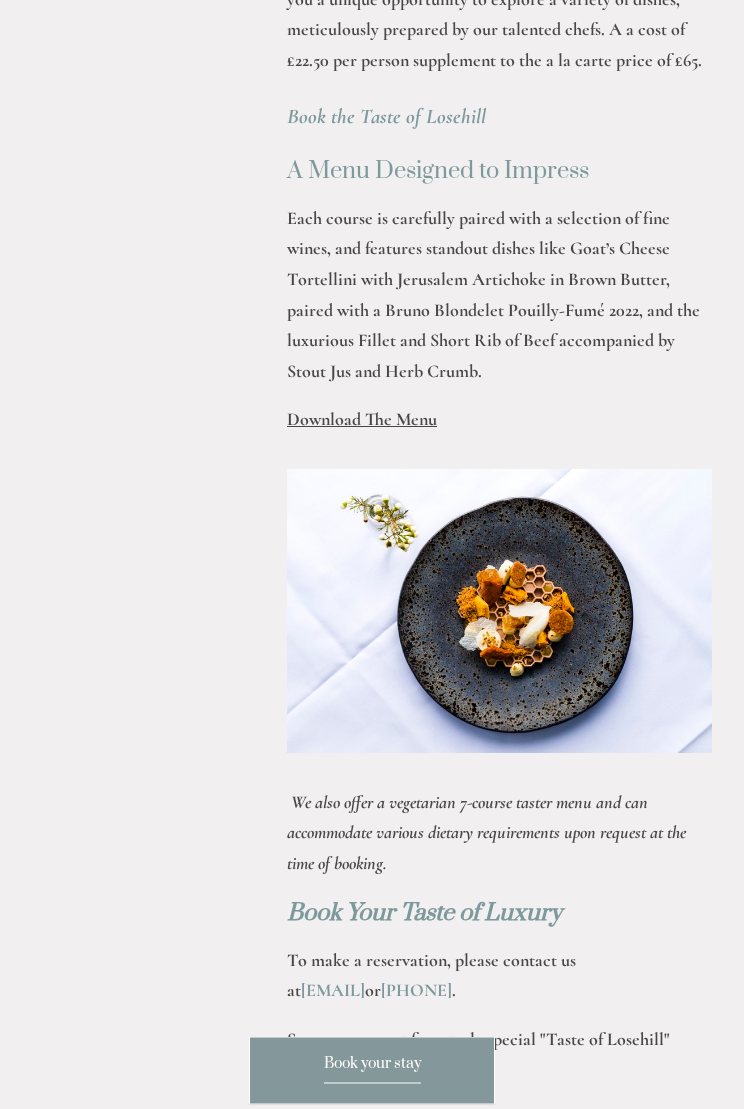 scroll, scrollTop: 916, scrollLeft: 0, axis: vertical 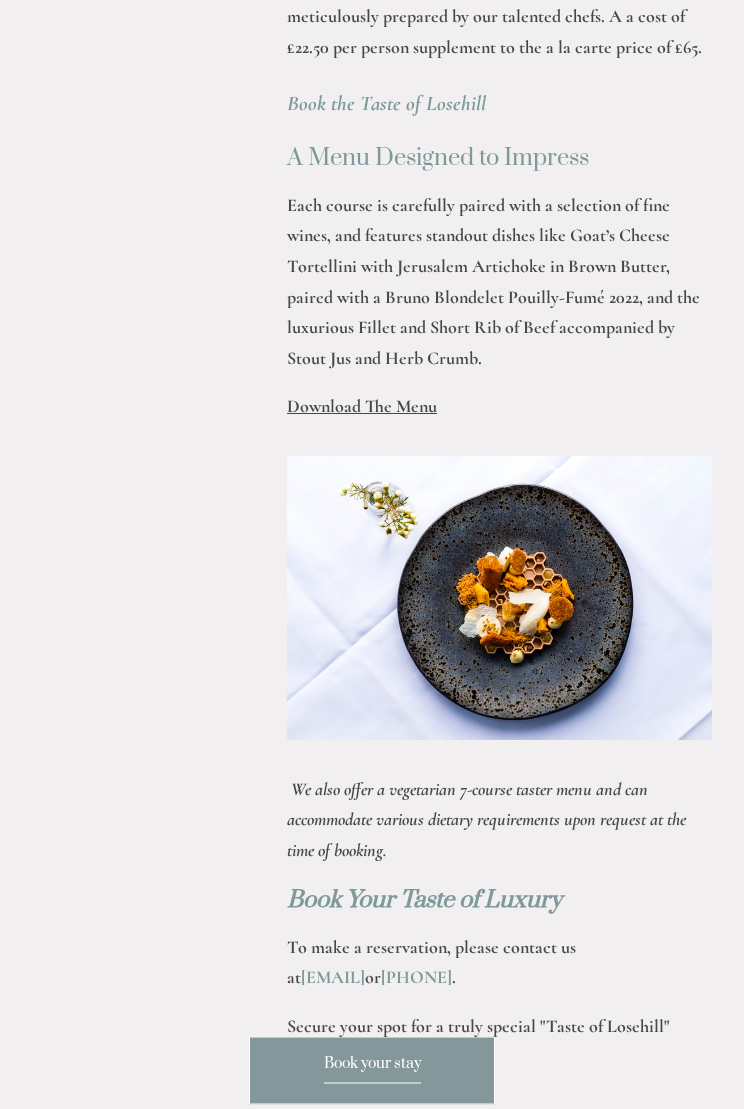click on "Download The Menu" at bounding box center (362, 407) 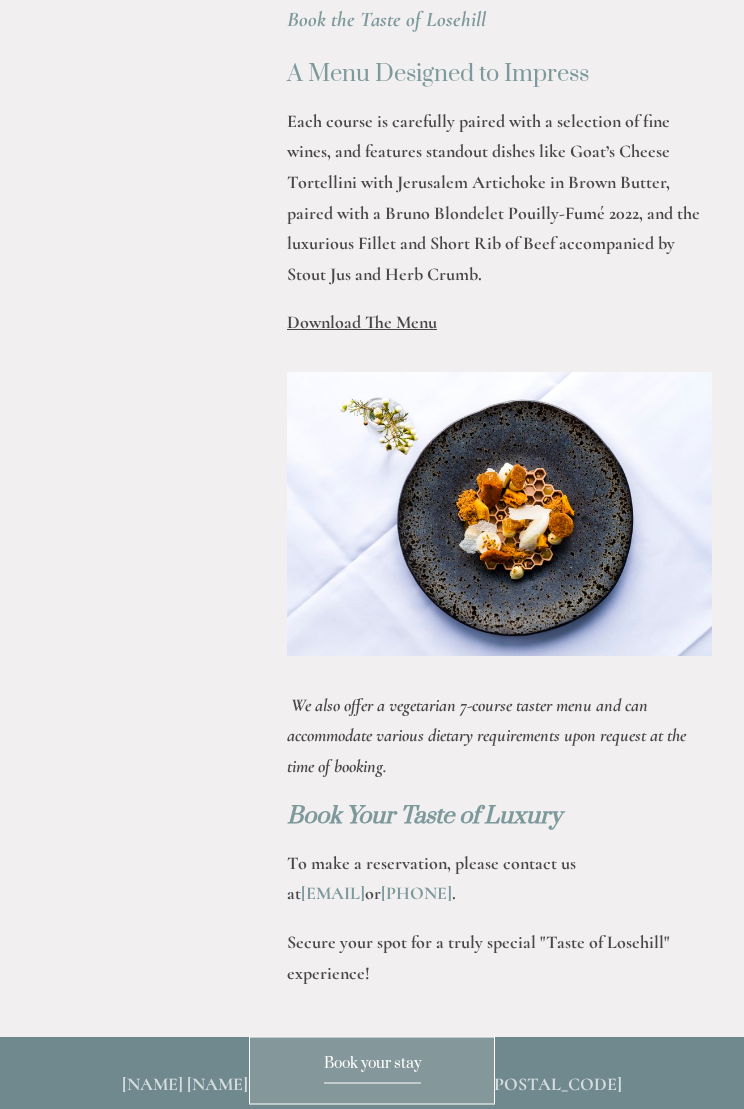 scroll, scrollTop: 1002, scrollLeft: 0, axis: vertical 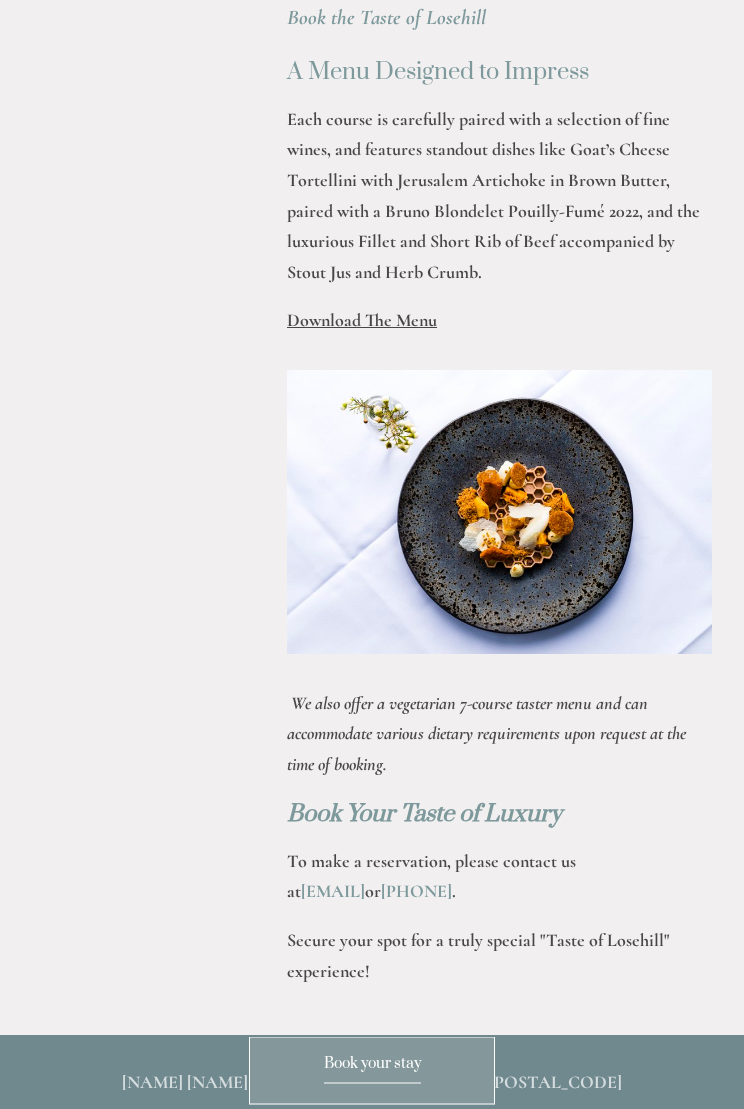 click on "Download The Menu" at bounding box center (362, 321) 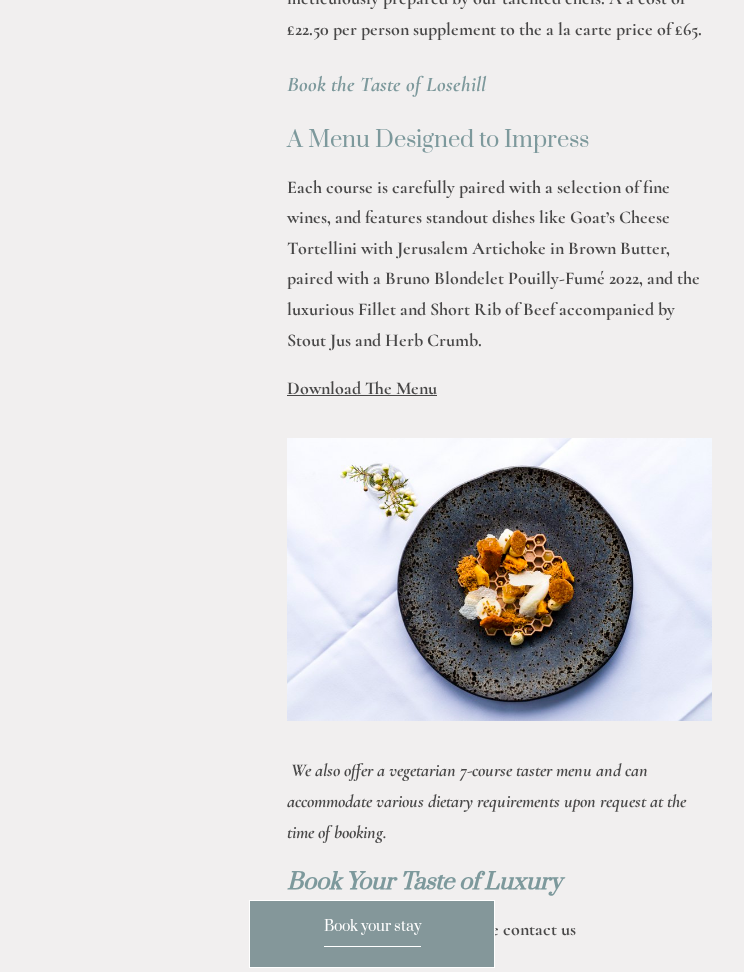 scroll, scrollTop: 922, scrollLeft: 0, axis: vertical 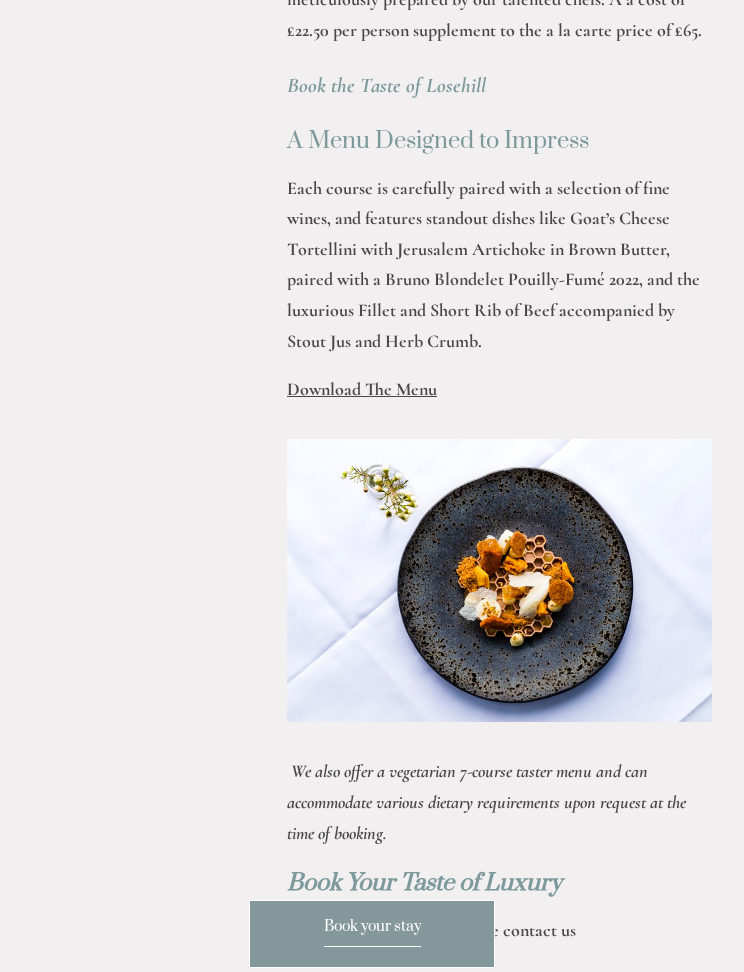 click on "Download The Menu" at bounding box center [362, 389] 